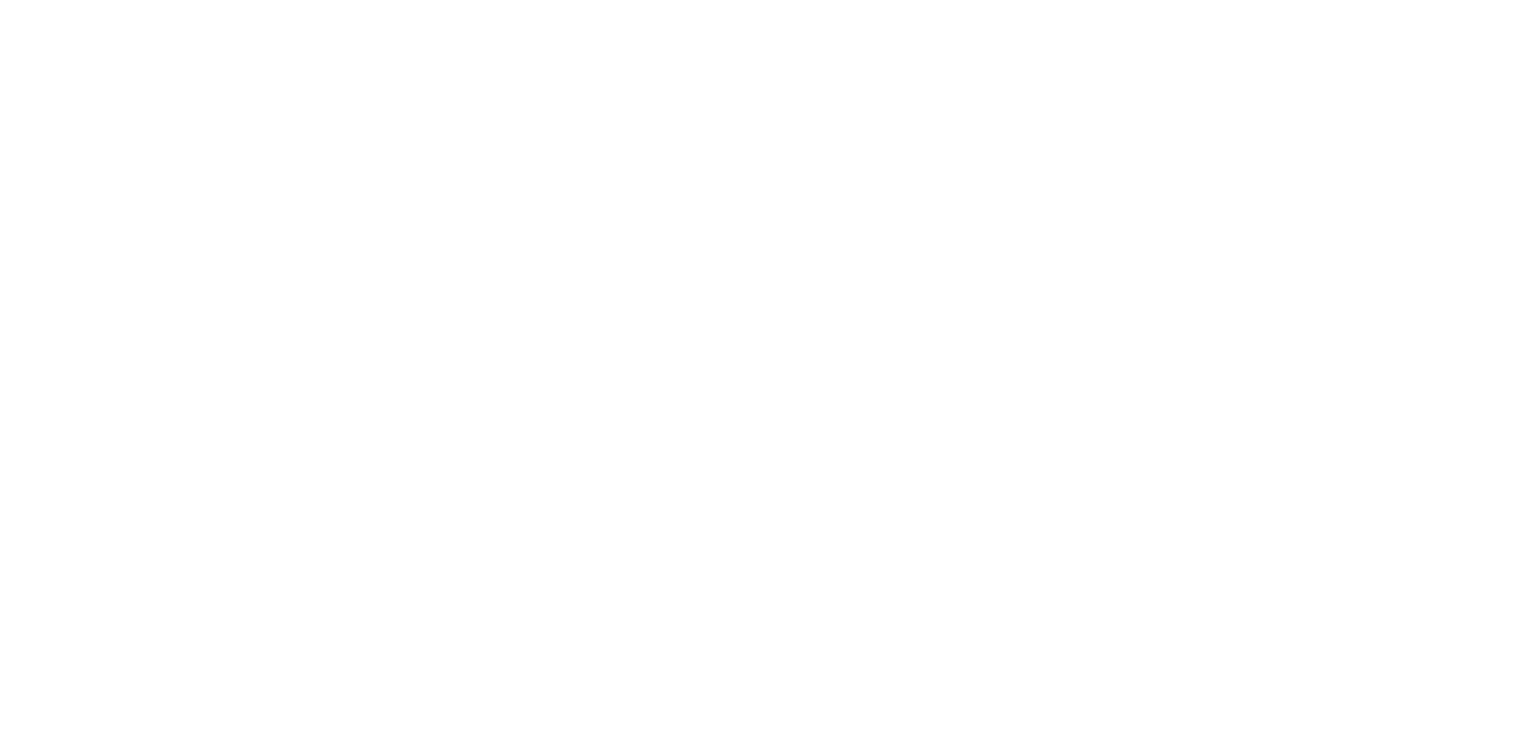 scroll, scrollTop: 0, scrollLeft: 0, axis: both 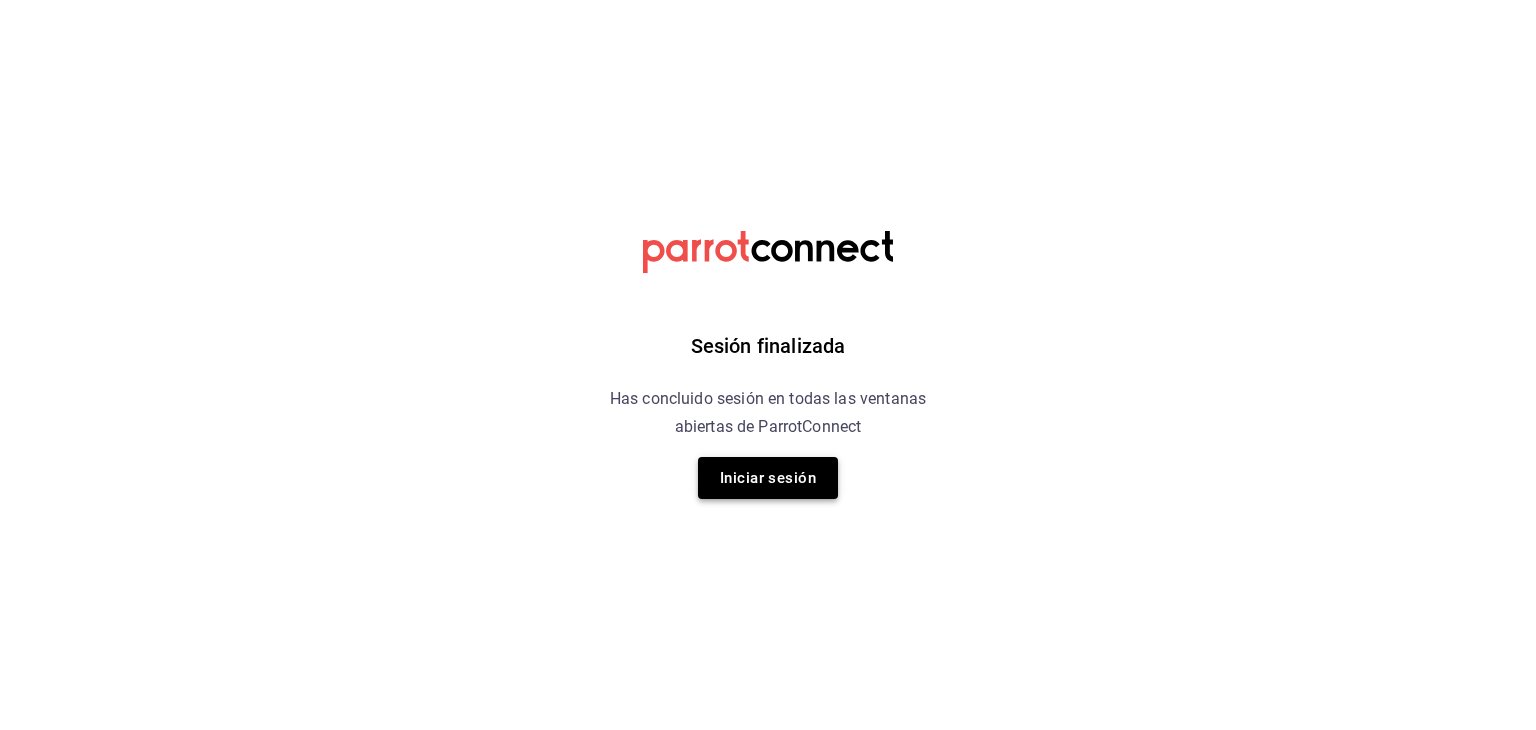 click on "Iniciar sesión" at bounding box center [768, 478] 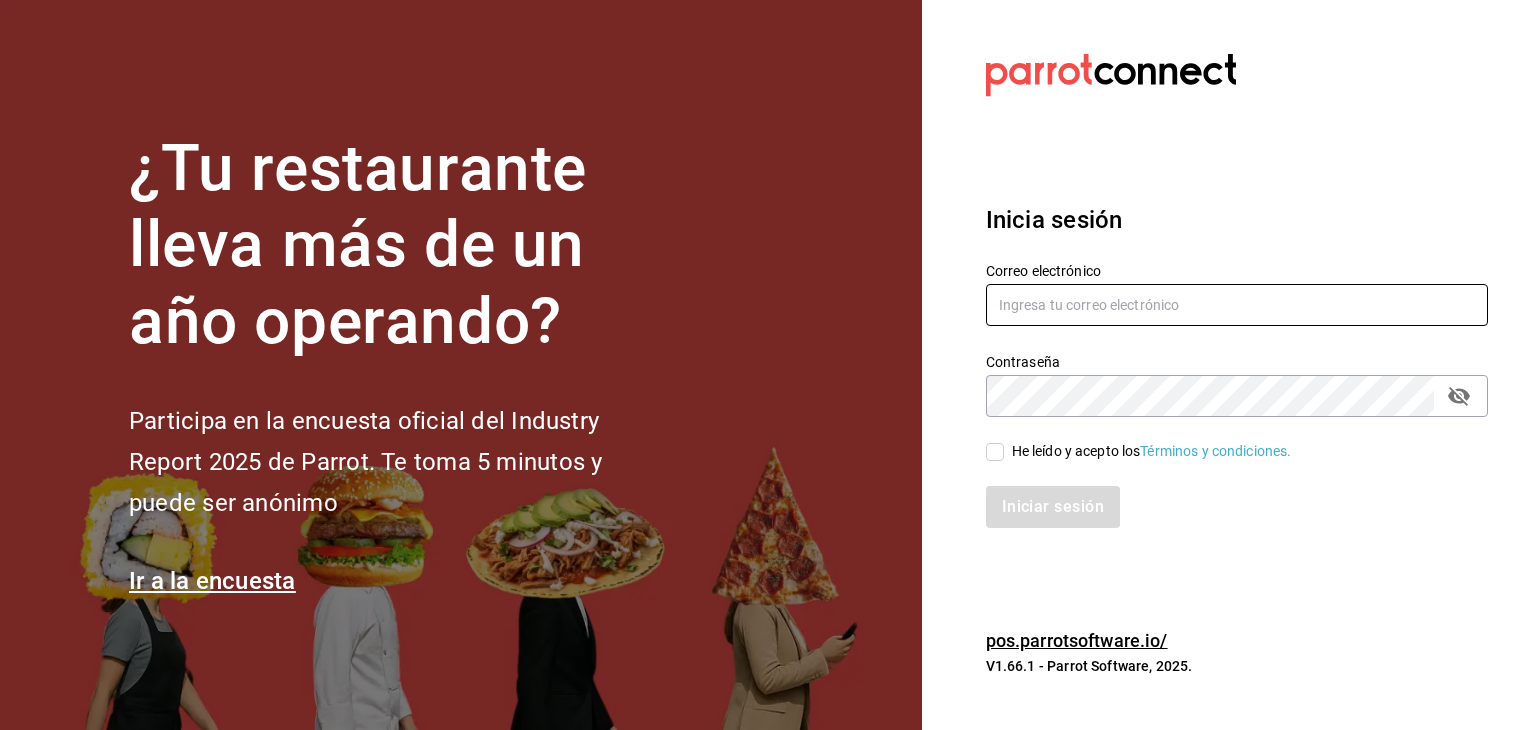 type on "mochomos.metepec@grupocosteno.com" 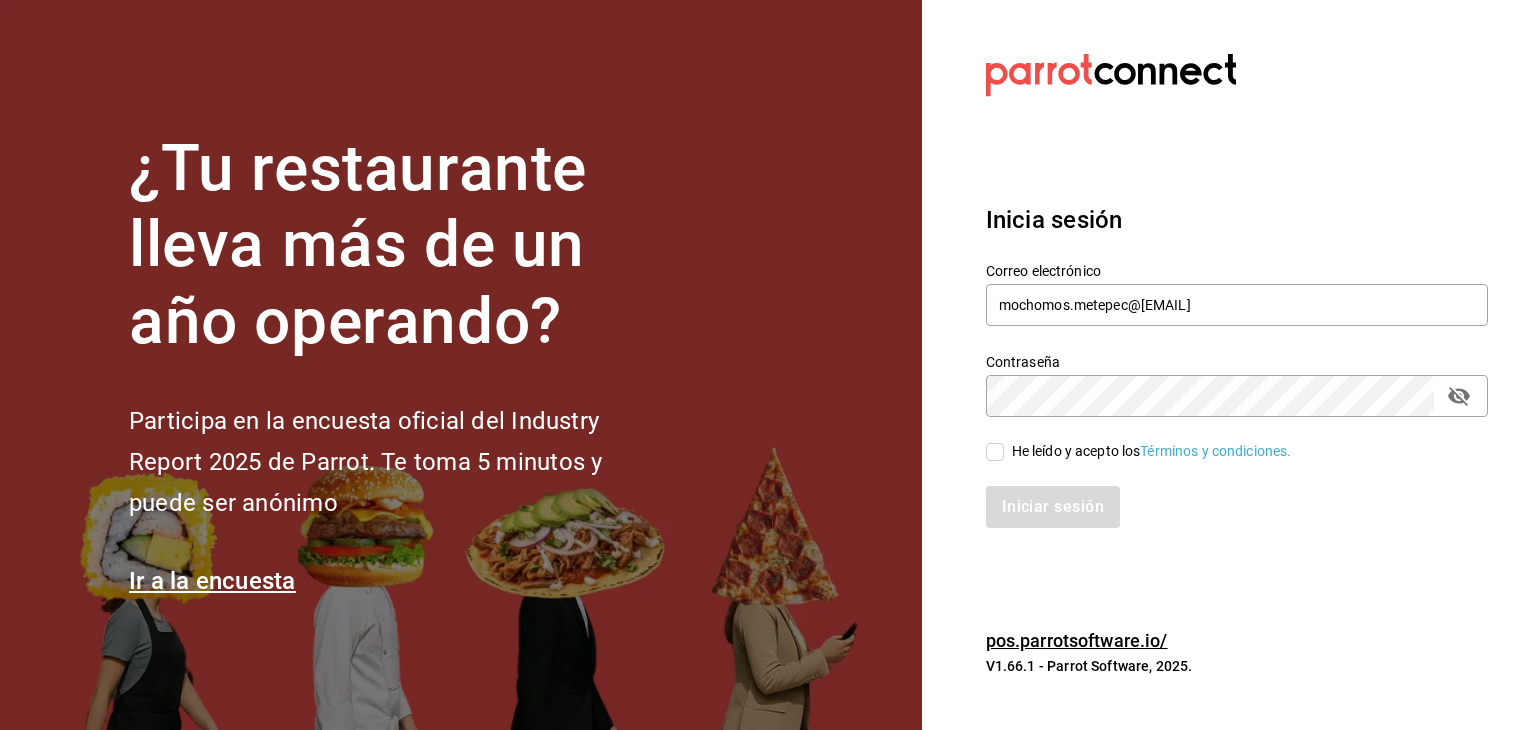 click on "He leído y acepto los  Términos y condiciones." at bounding box center (995, 452) 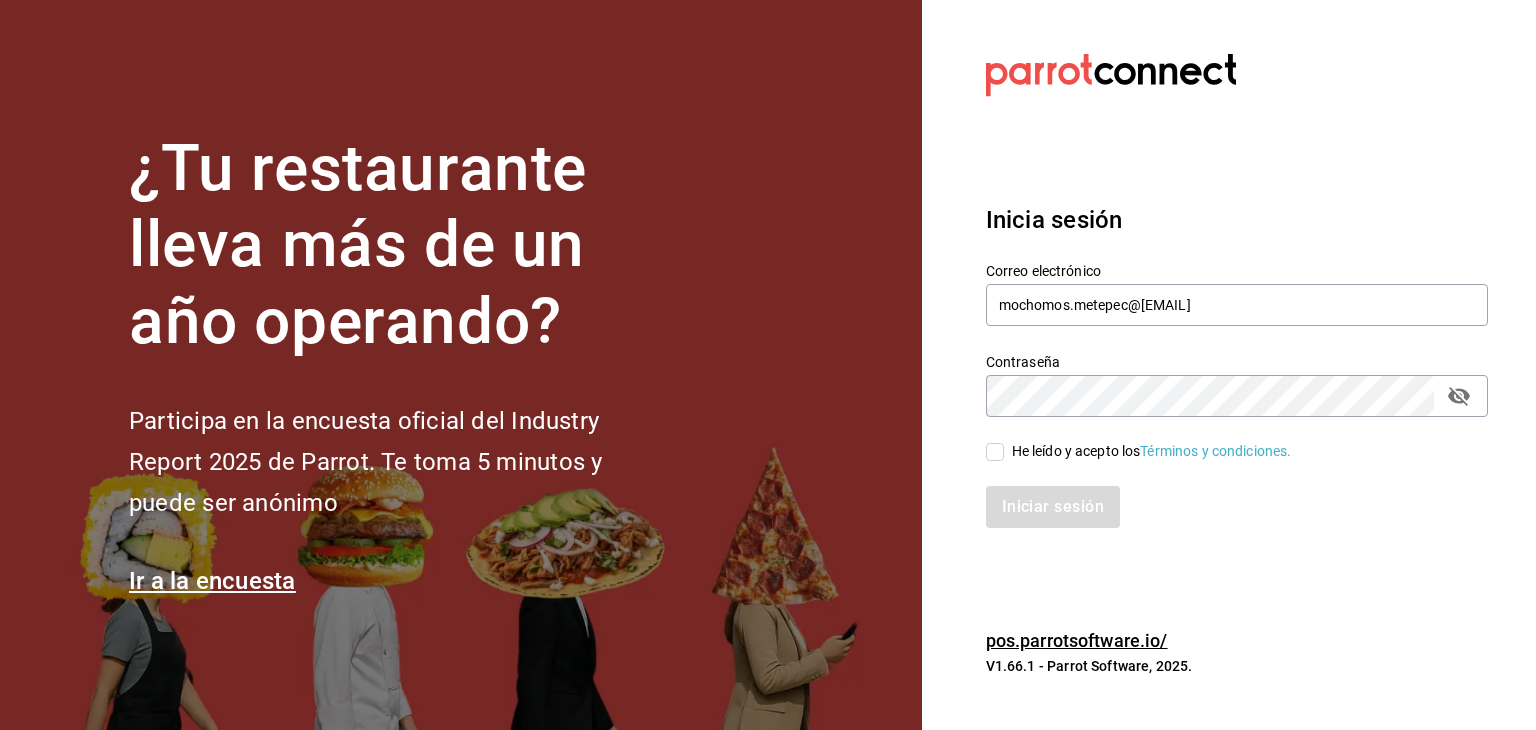 checkbox on "true" 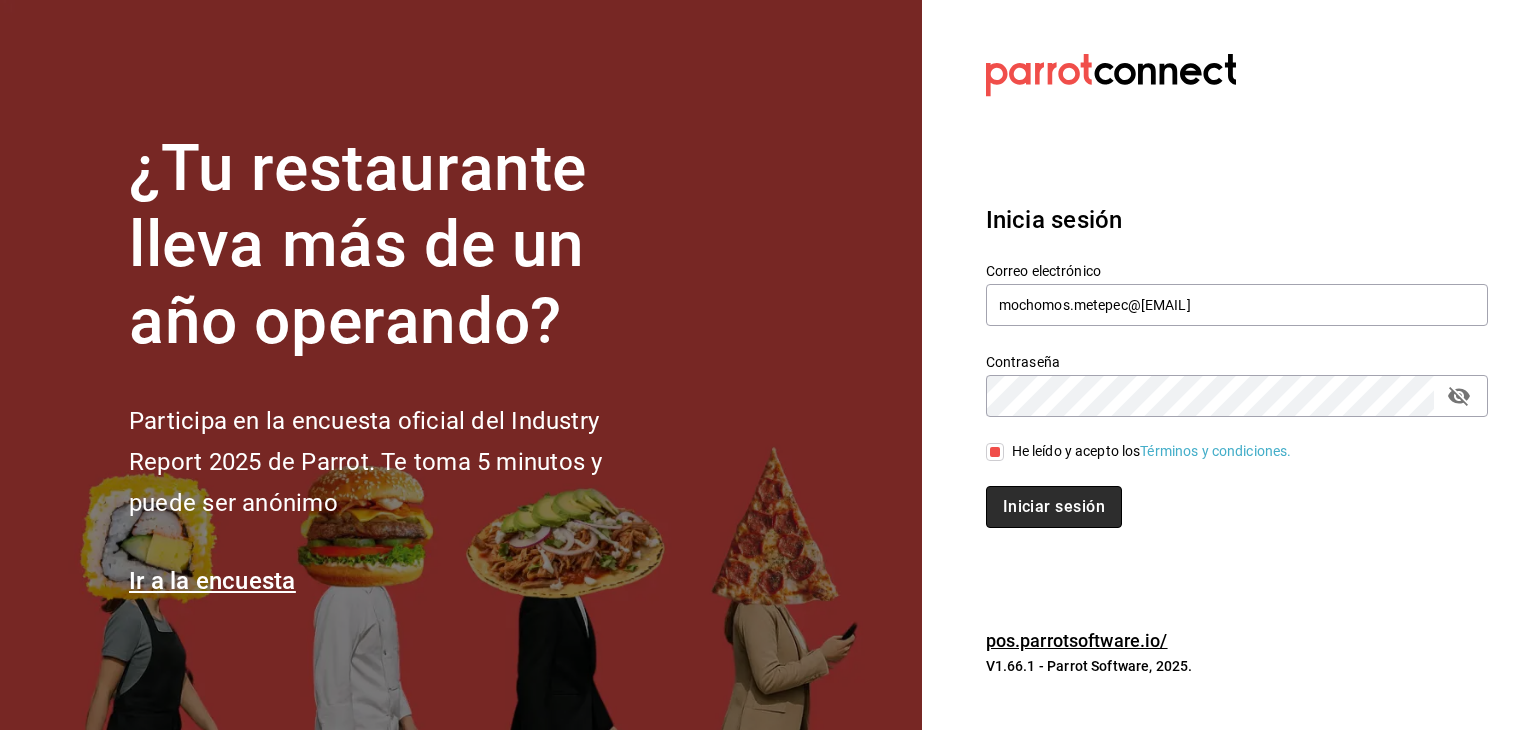 click on "Iniciar sesión" at bounding box center [1054, 507] 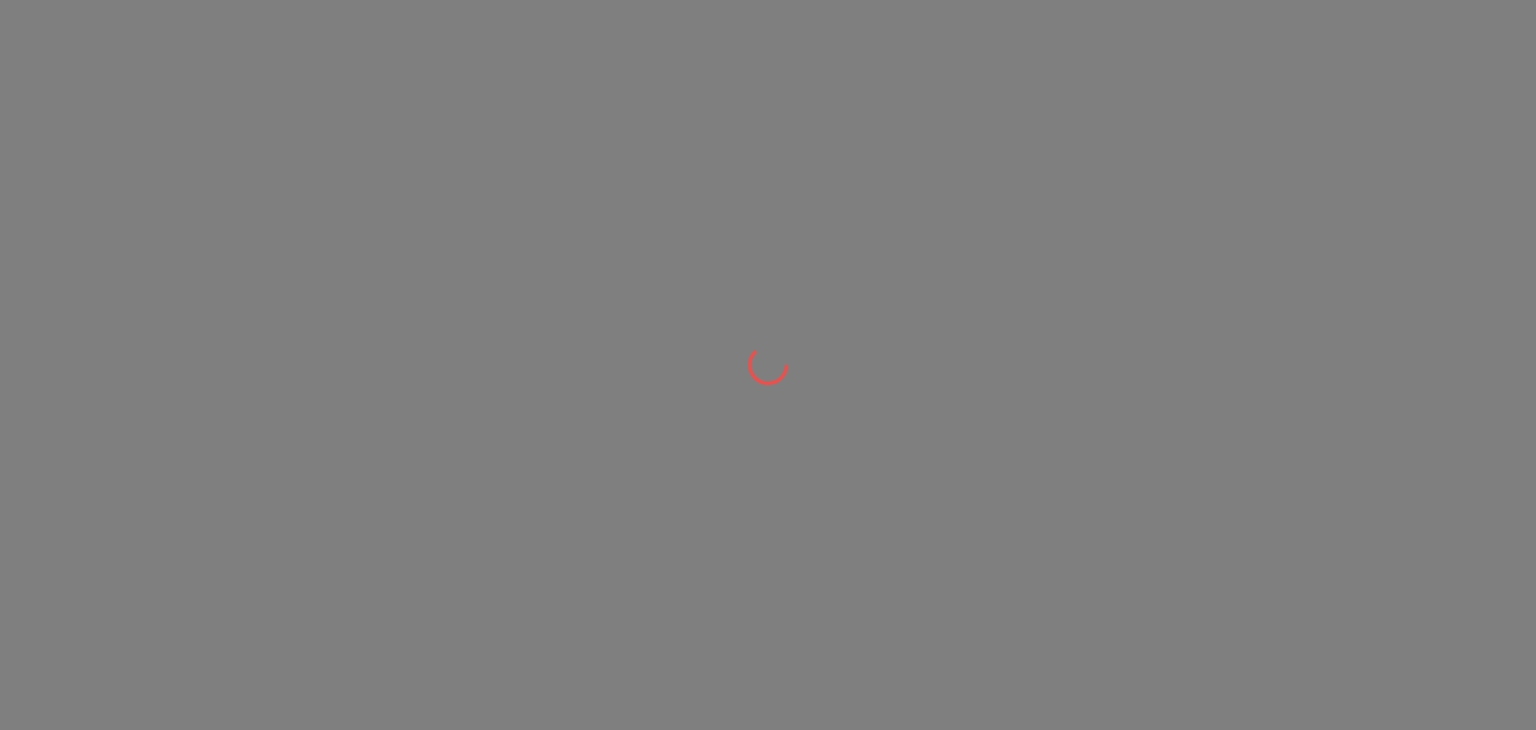 scroll, scrollTop: 0, scrollLeft: 0, axis: both 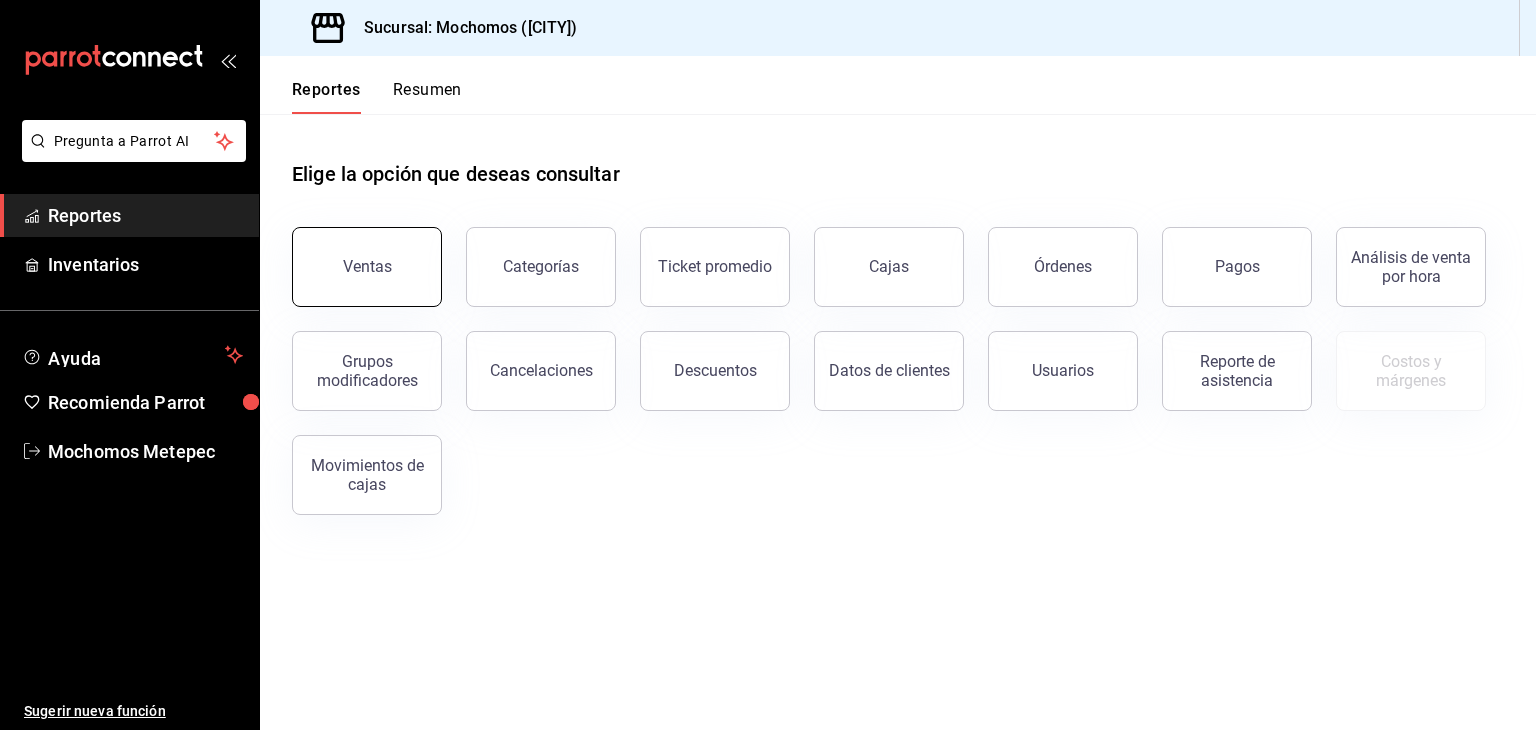 click on "Ventas" at bounding box center (367, 267) 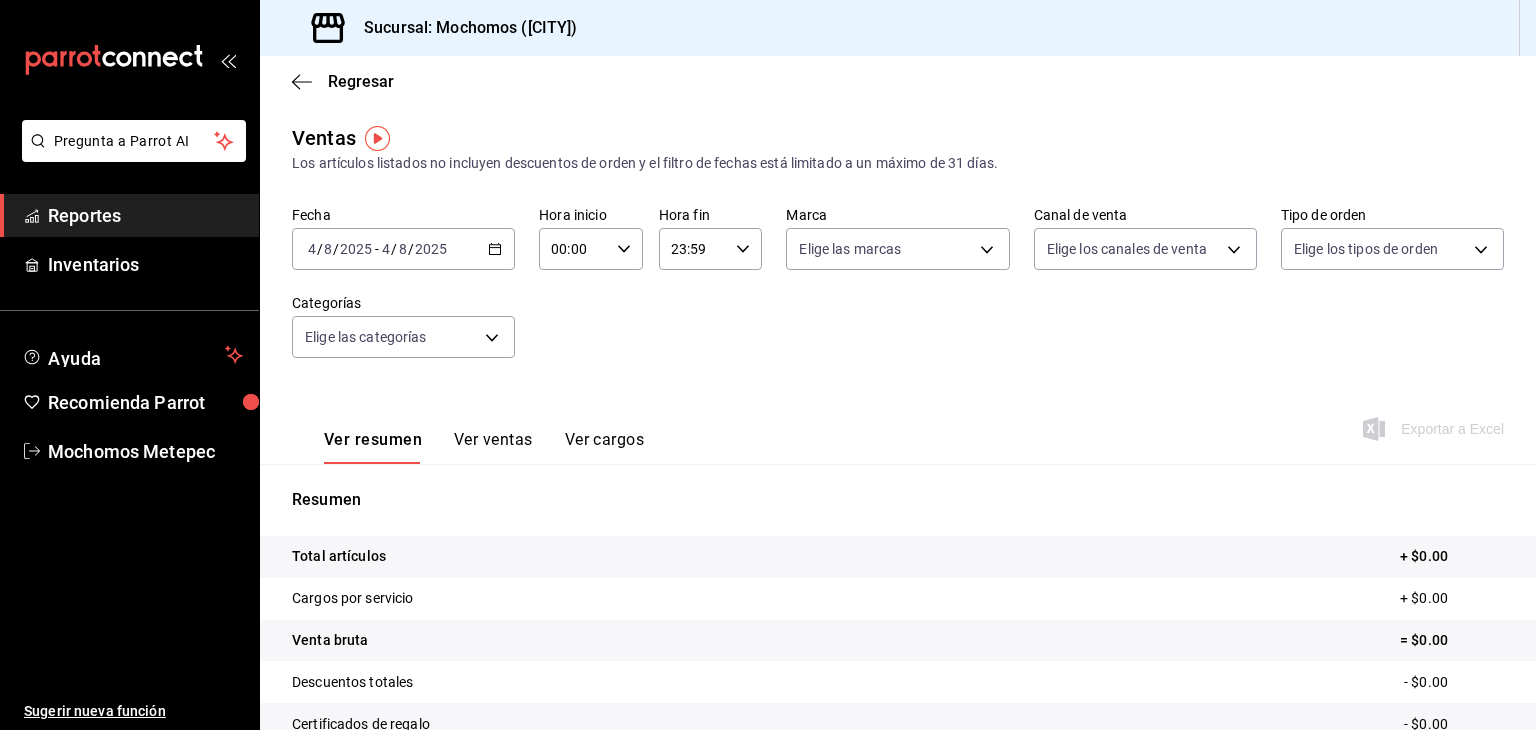 click 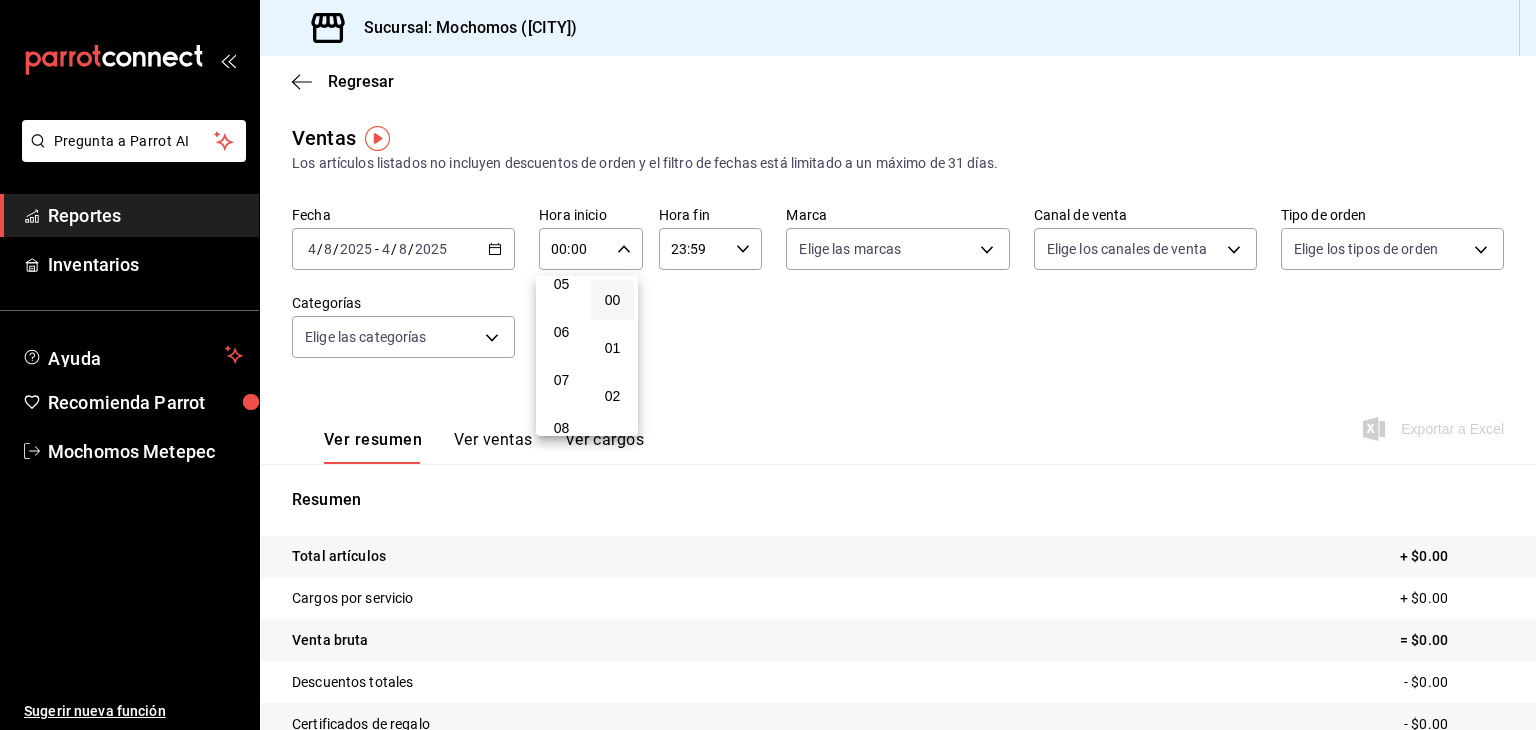scroll, scrollTop: 176, scrollLeft: 0, axis: vertical 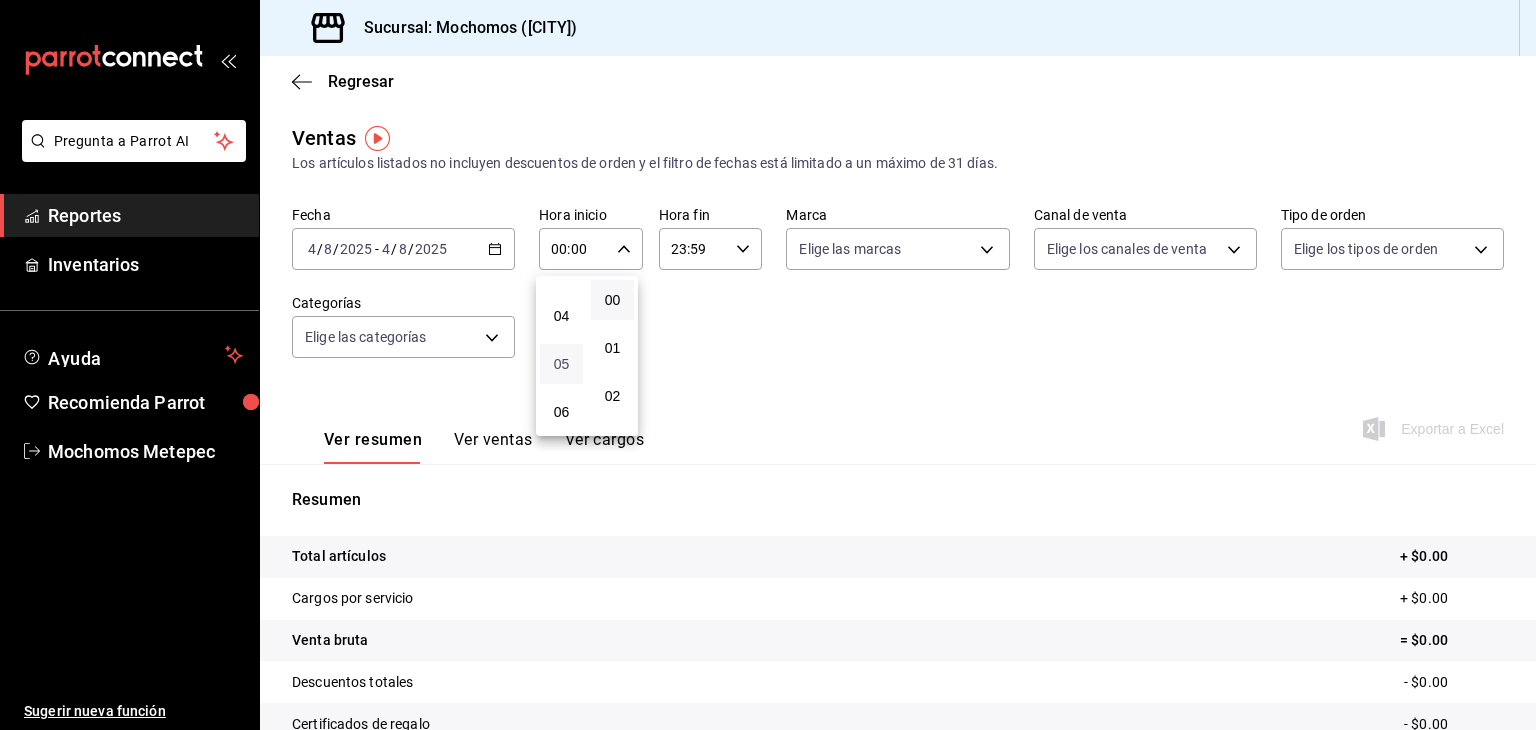 click on "05" at bounding box center (561, 364) 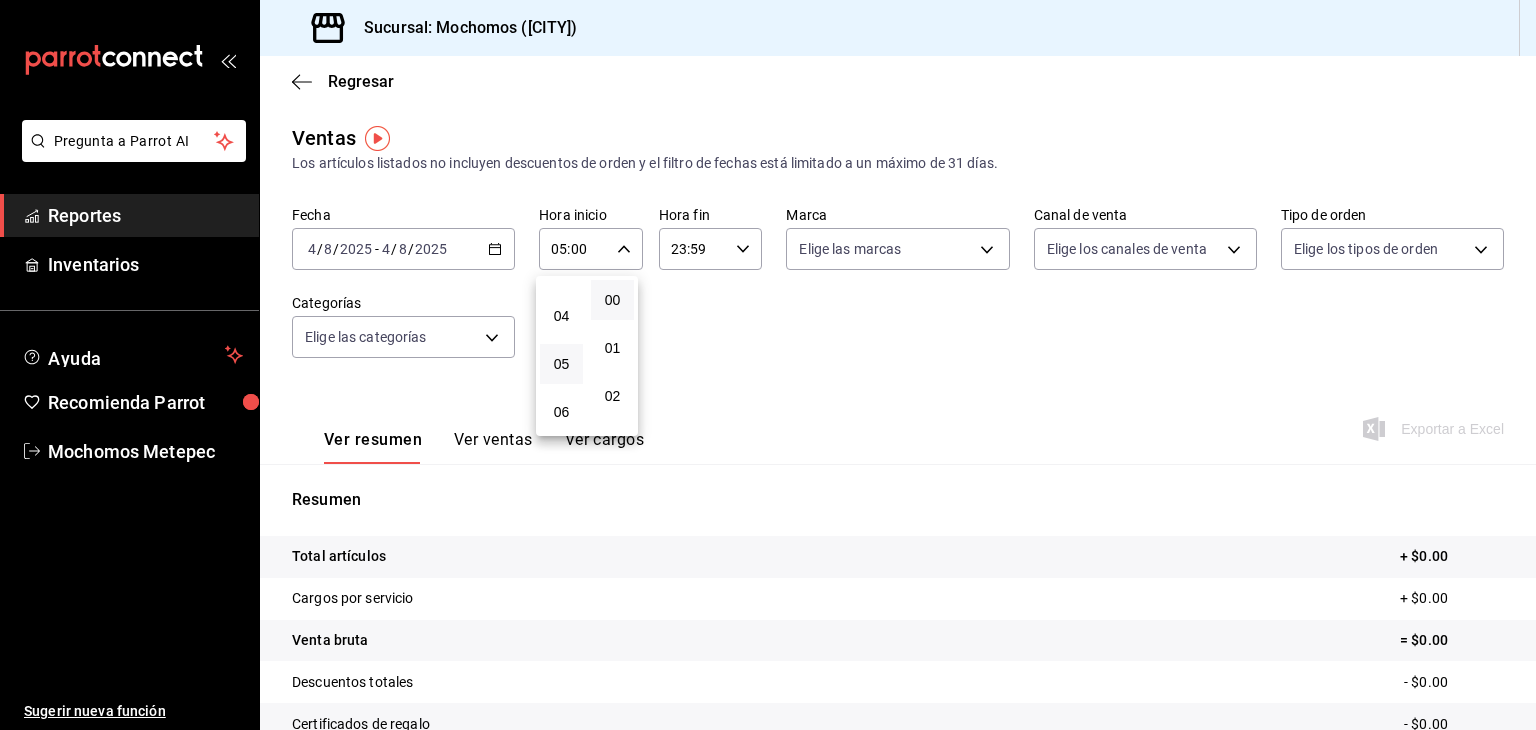 click at bounding box center (768, 365) 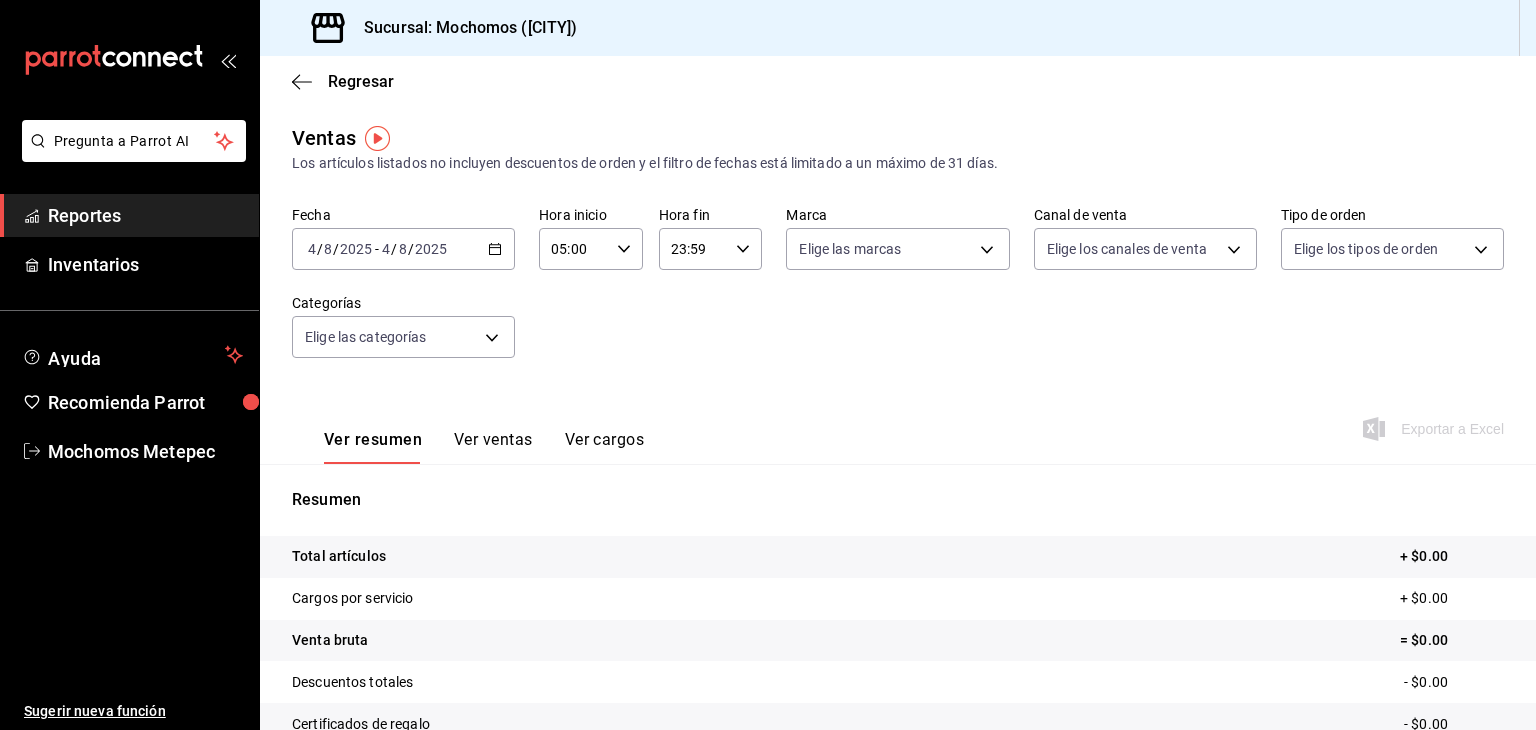 click 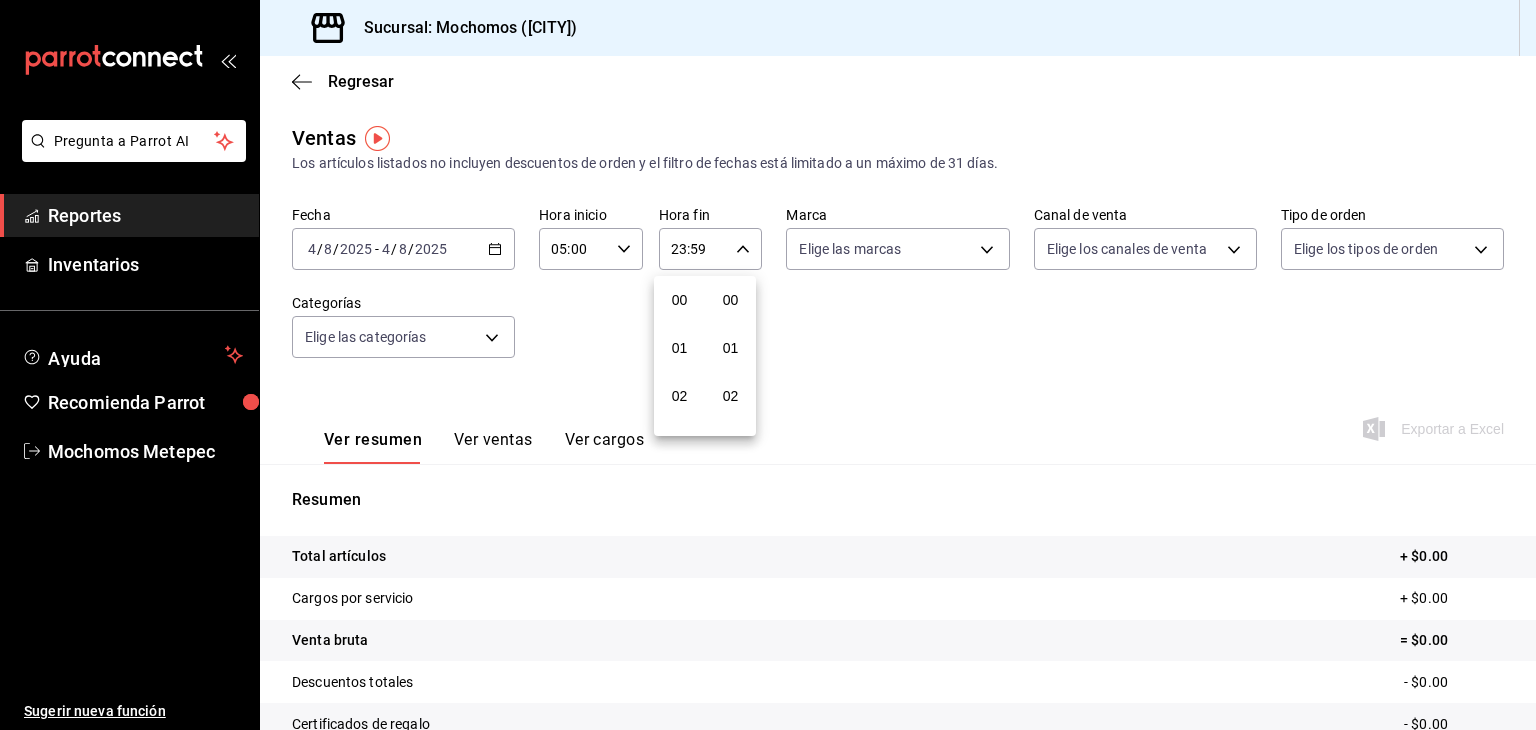 scroll, scrollTop: 1011, scrollLeft: 0, axis: vertical 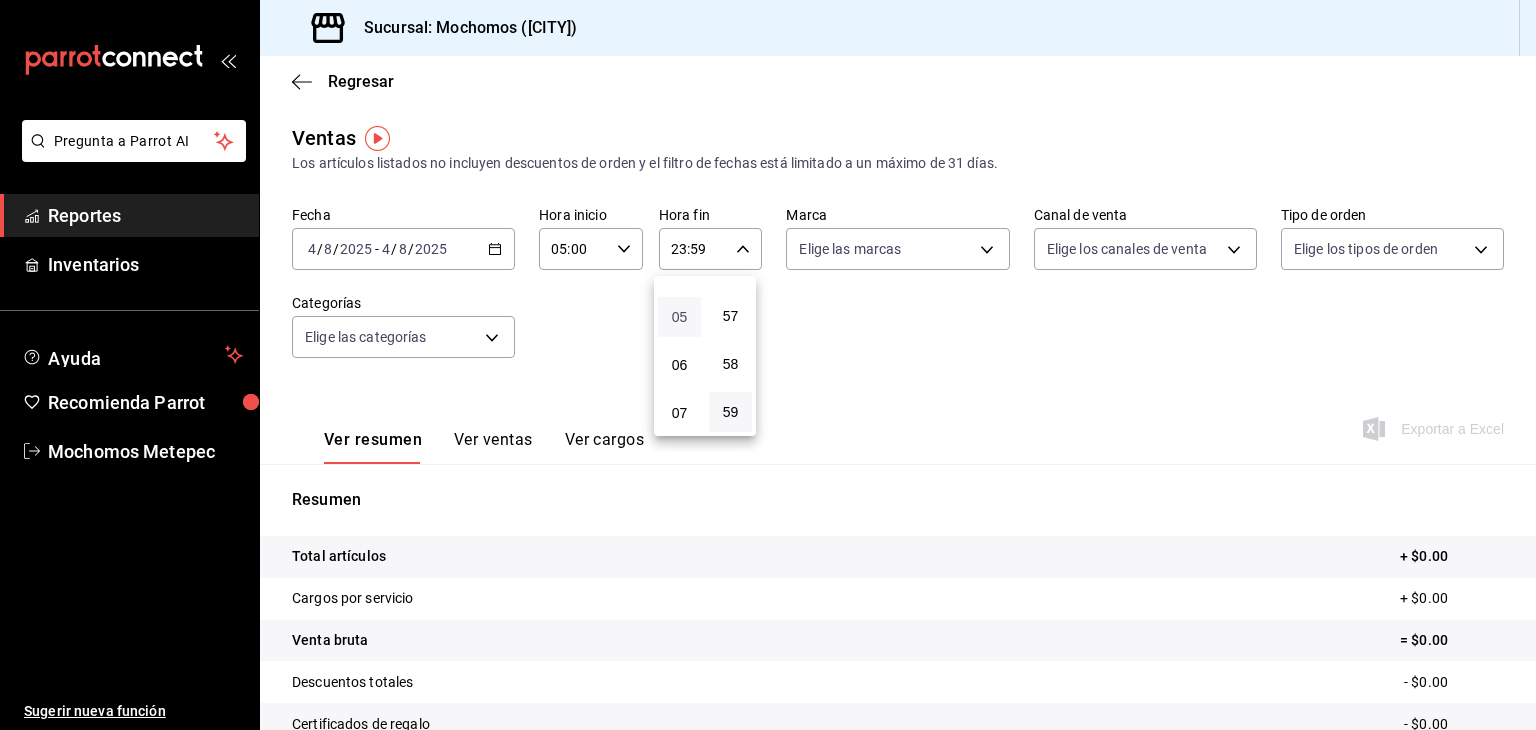 click on "05" at bounding box center [679, 317] 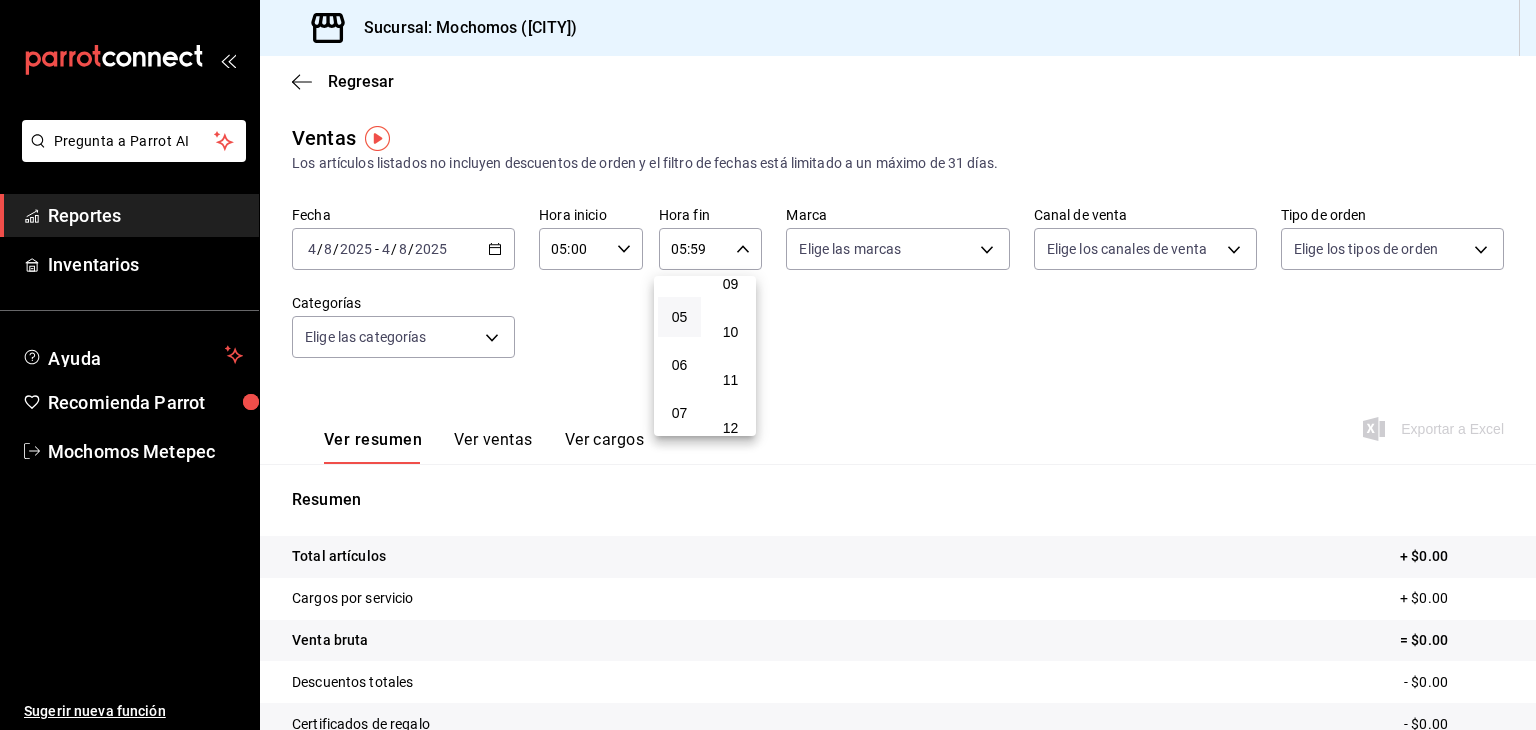 scroll, scrollTop: 0, scrollLeft: 0, axis: both 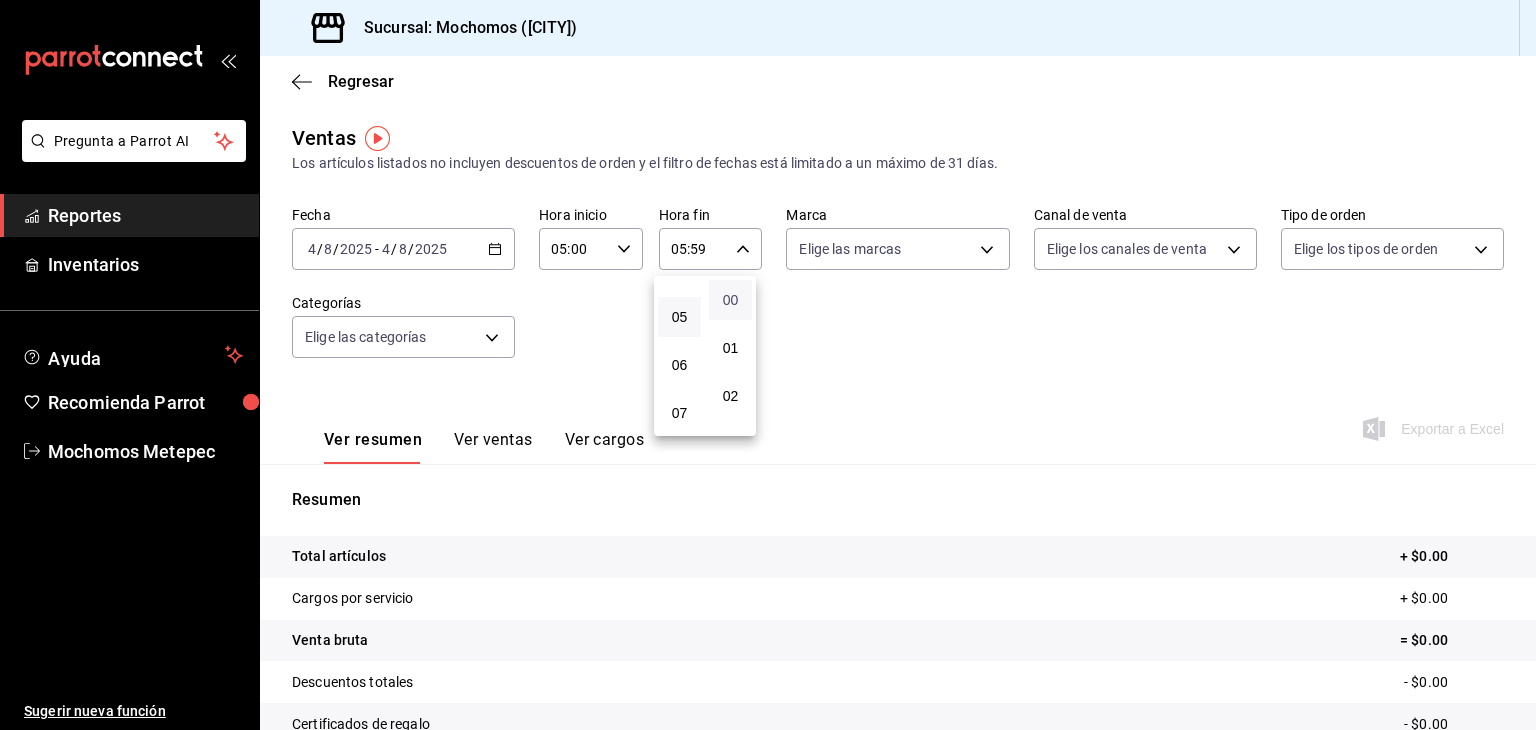 click on "00" at bounding box center [730, 300] 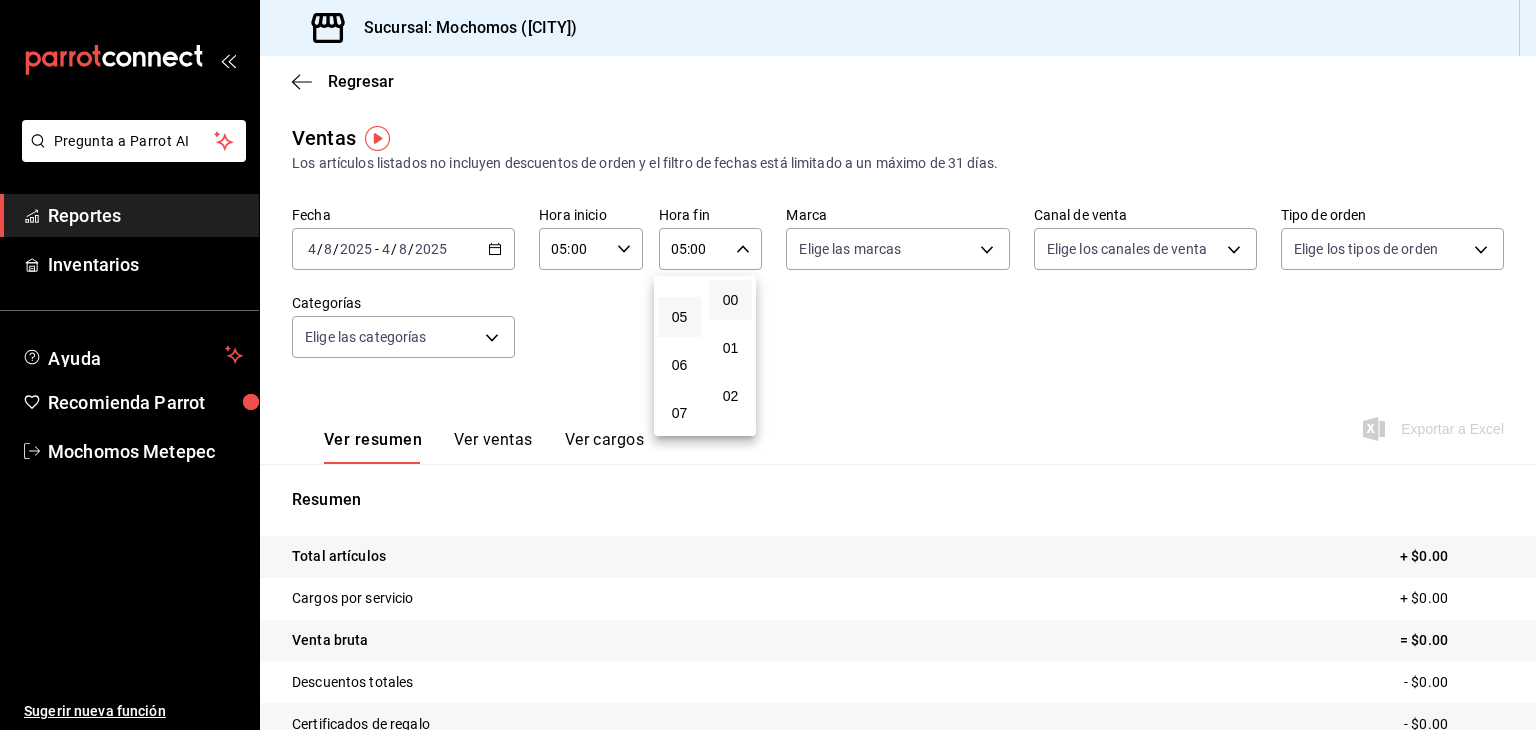 click at bounding box center (768, 365) 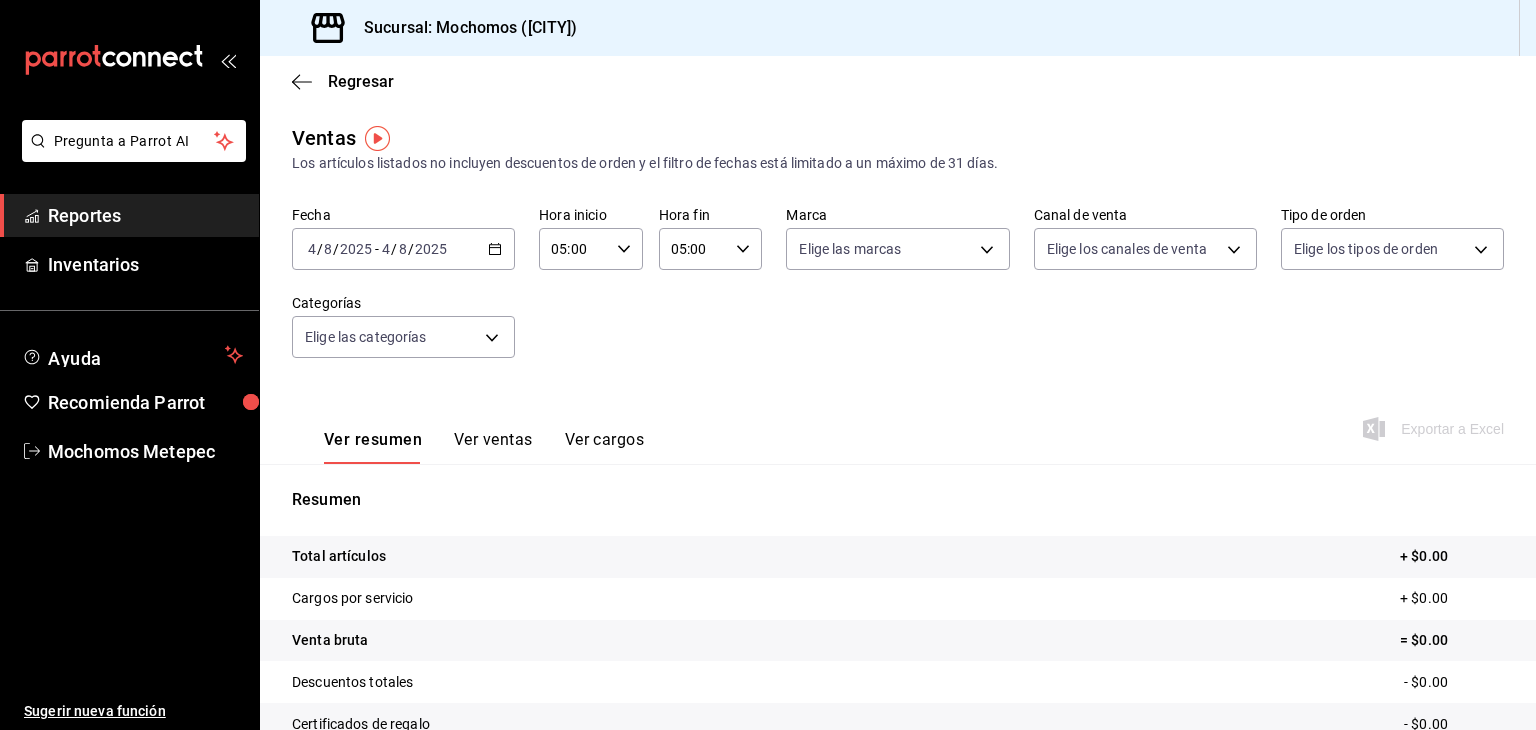 click 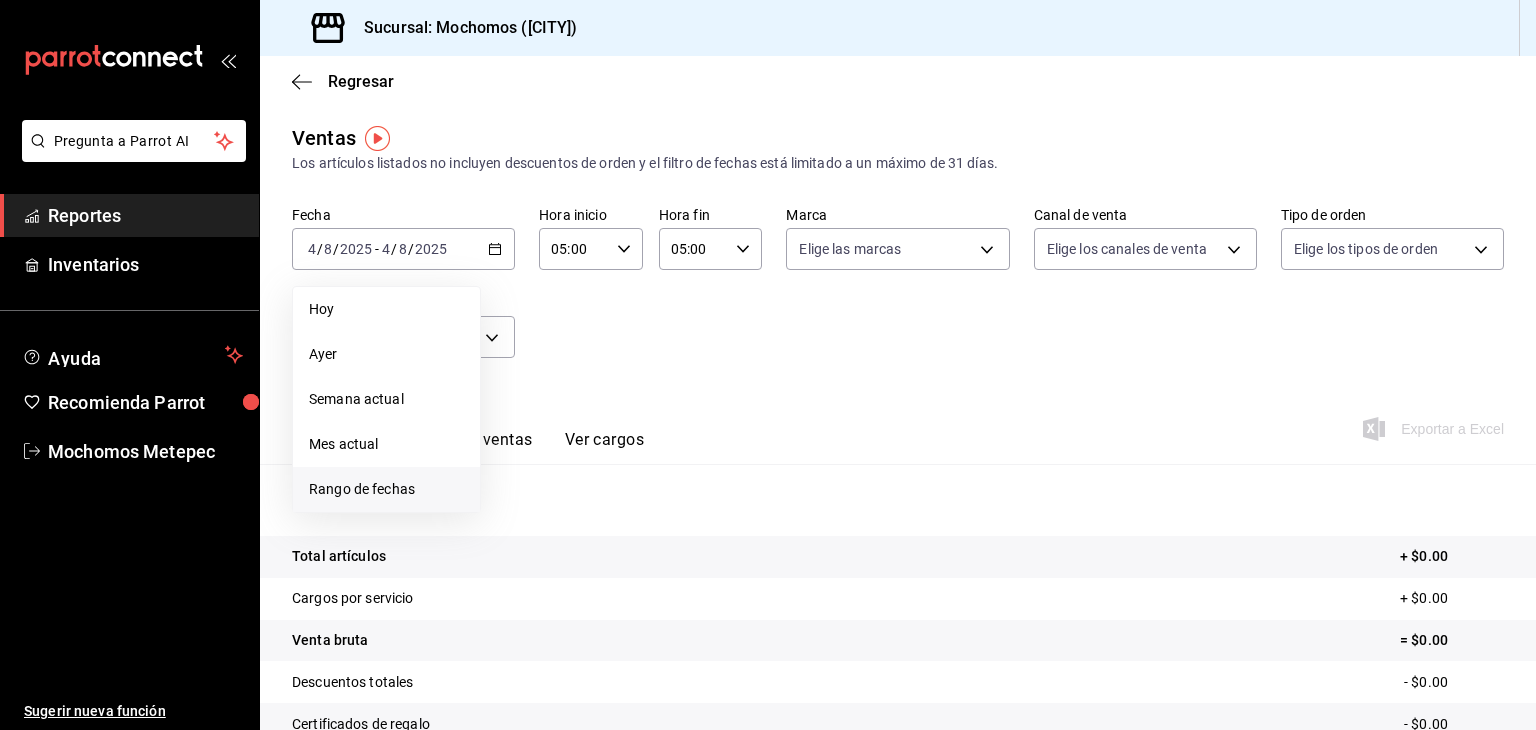 click on "Rango de fechas" at bounding box center [386, 489] 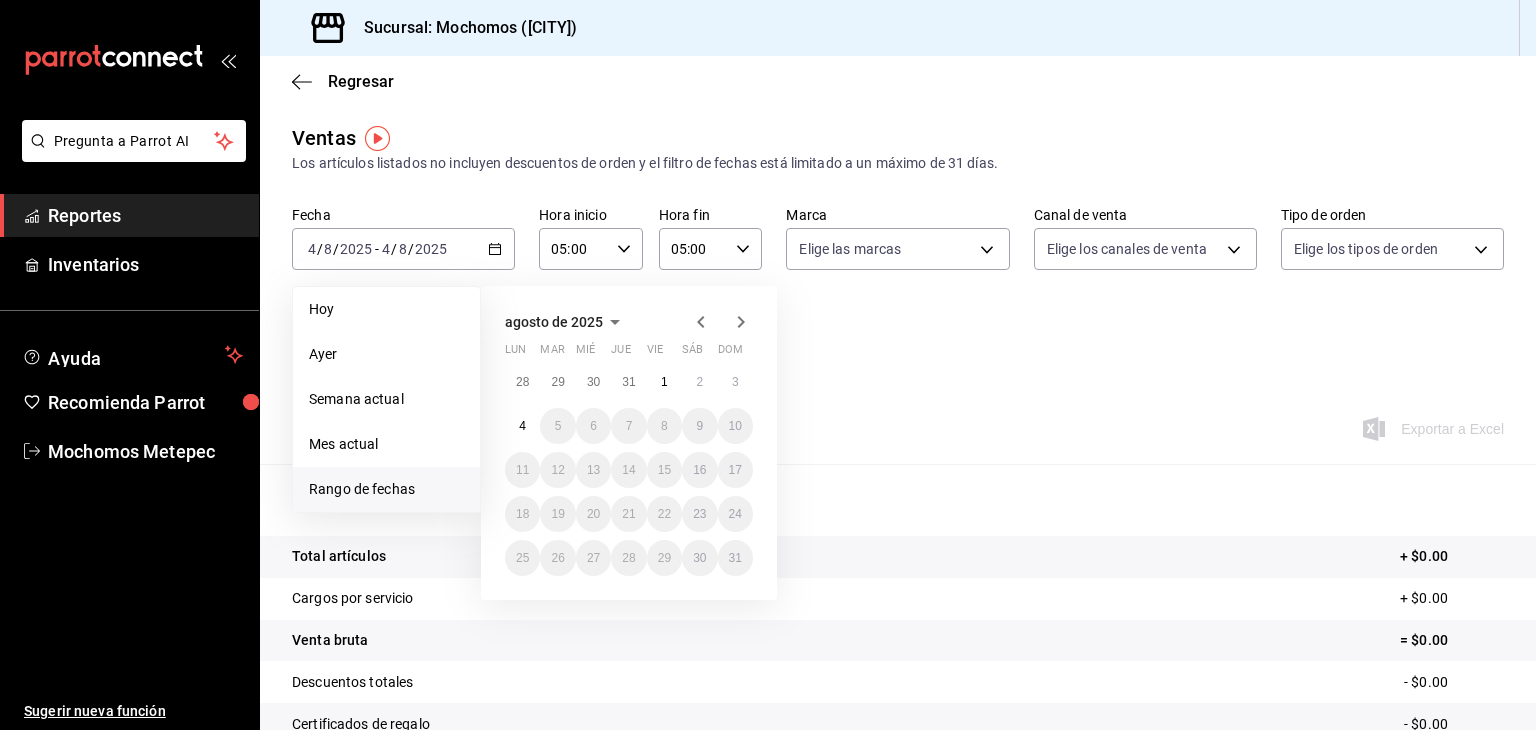 click 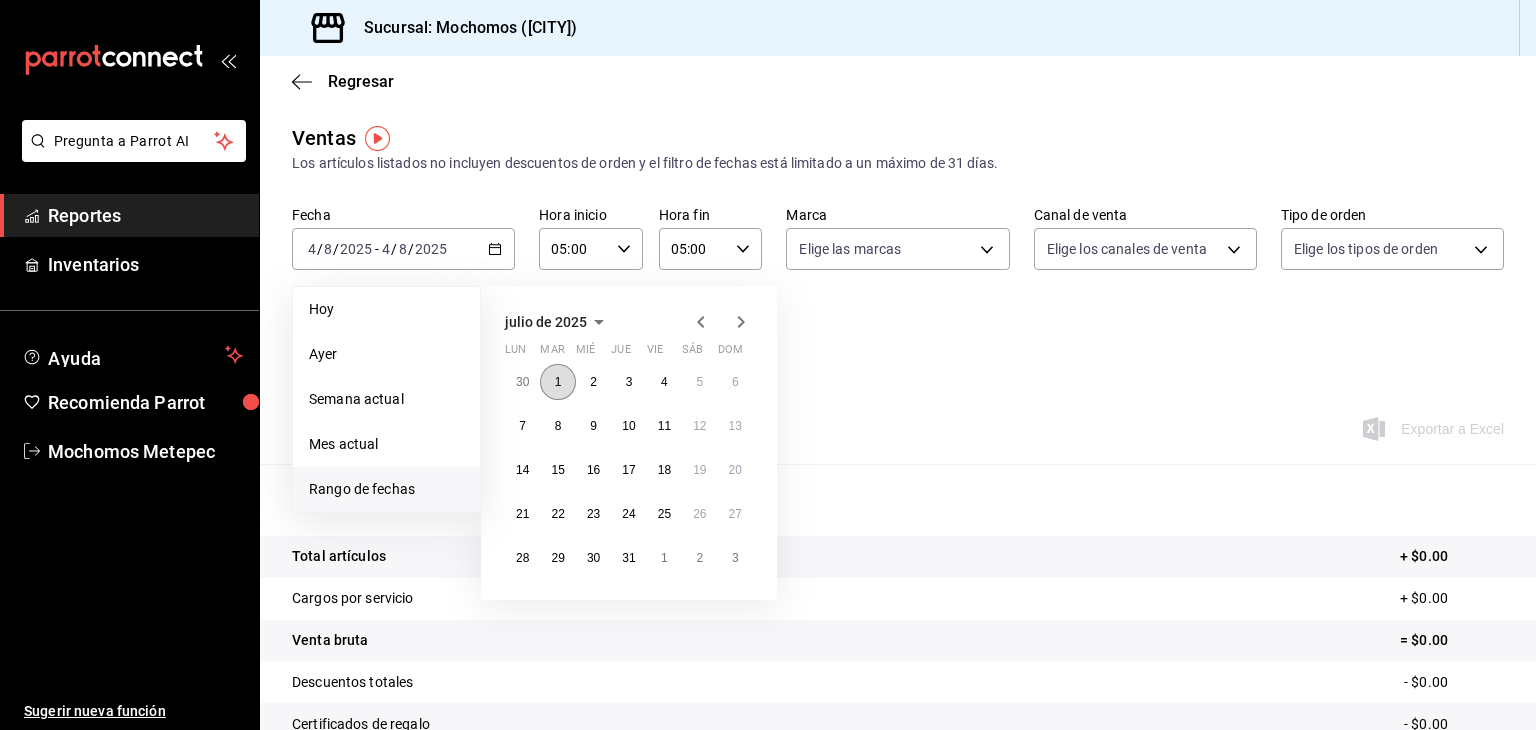 click on "1" at bounding box center [557, 382] 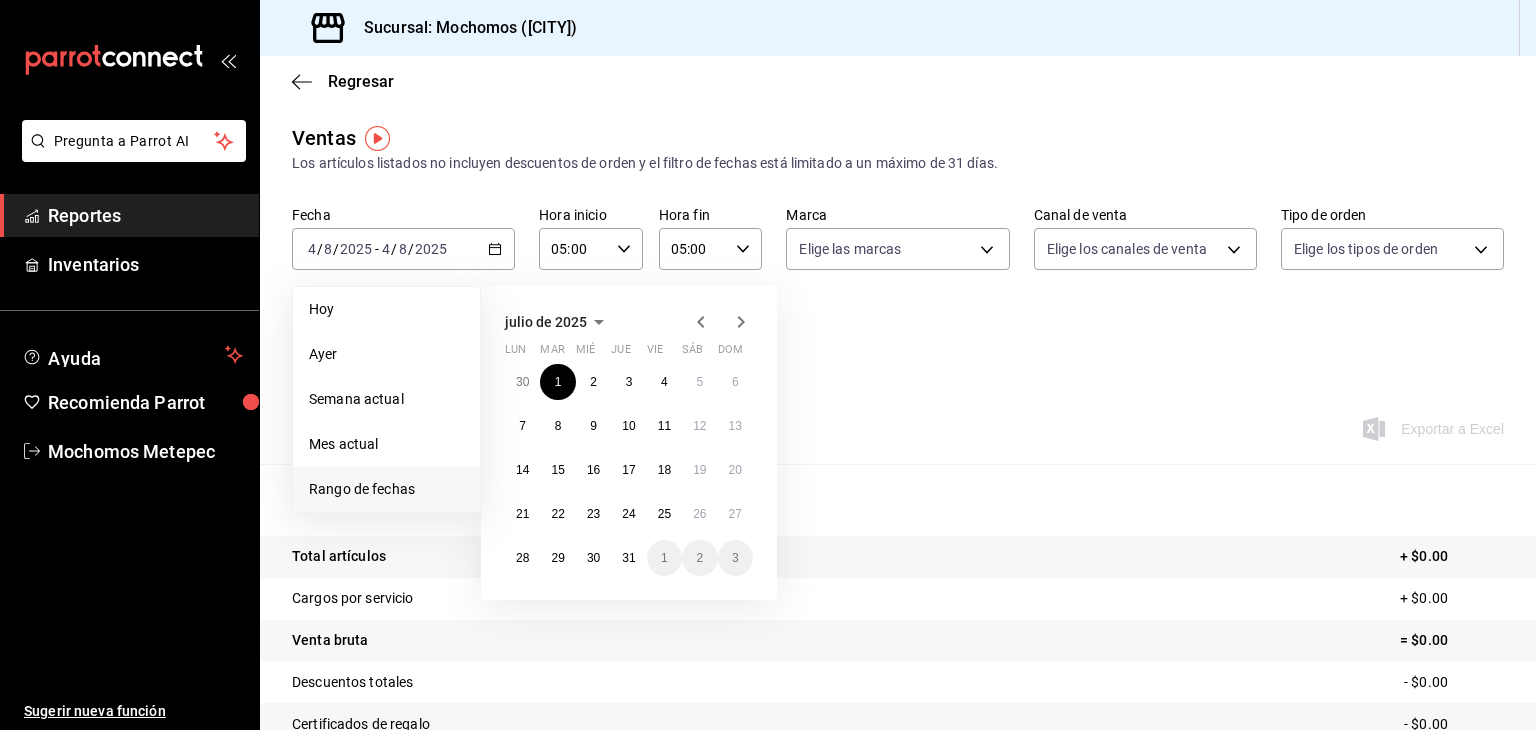click 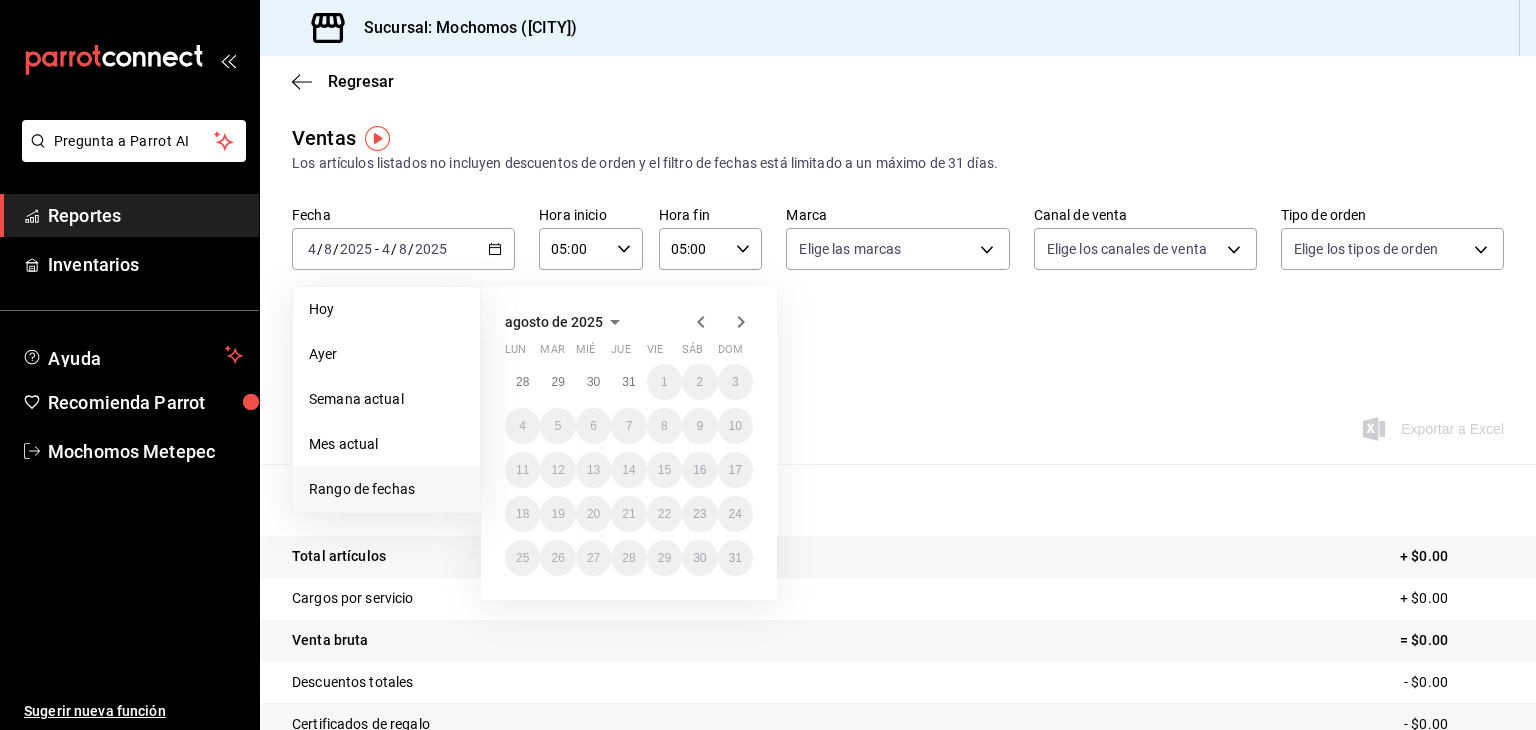 click 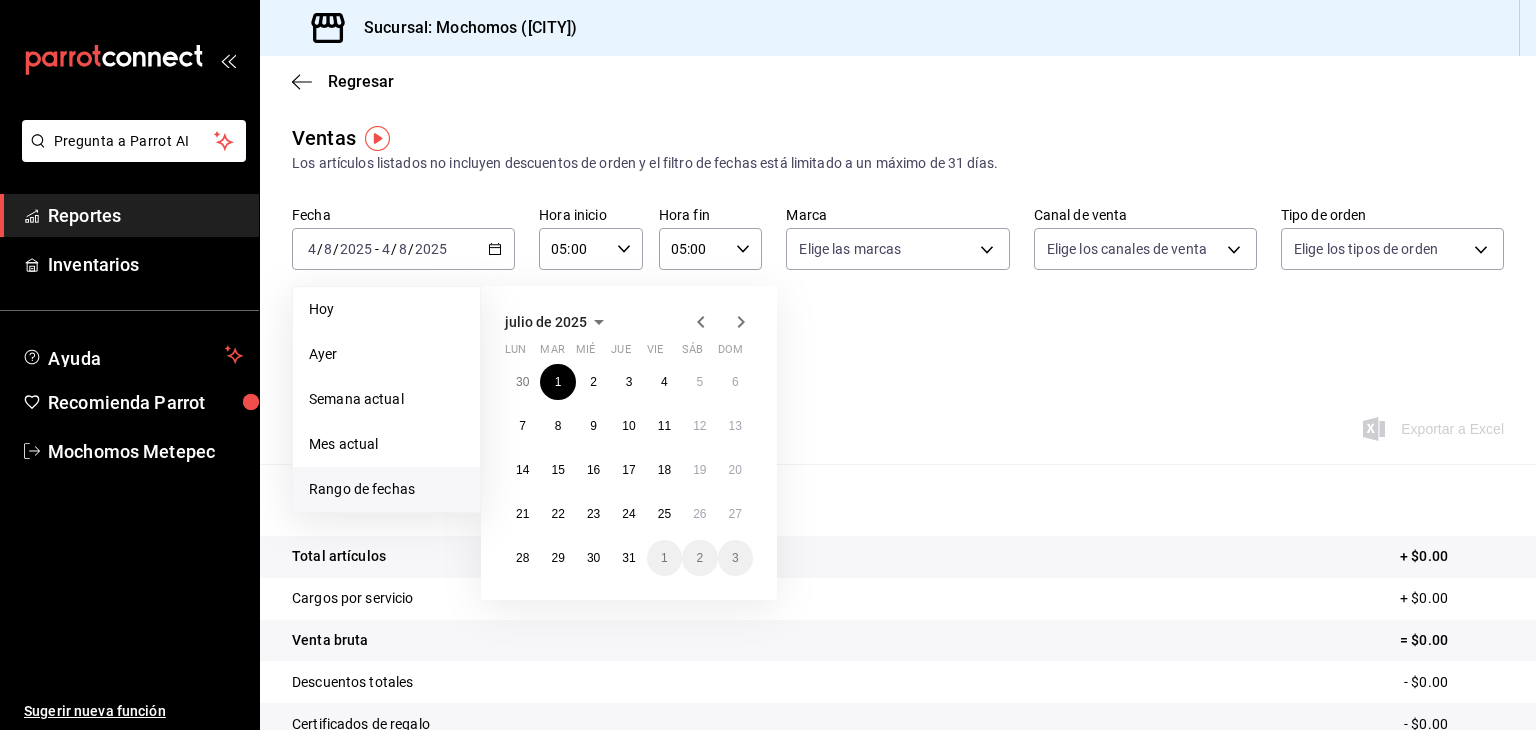 click 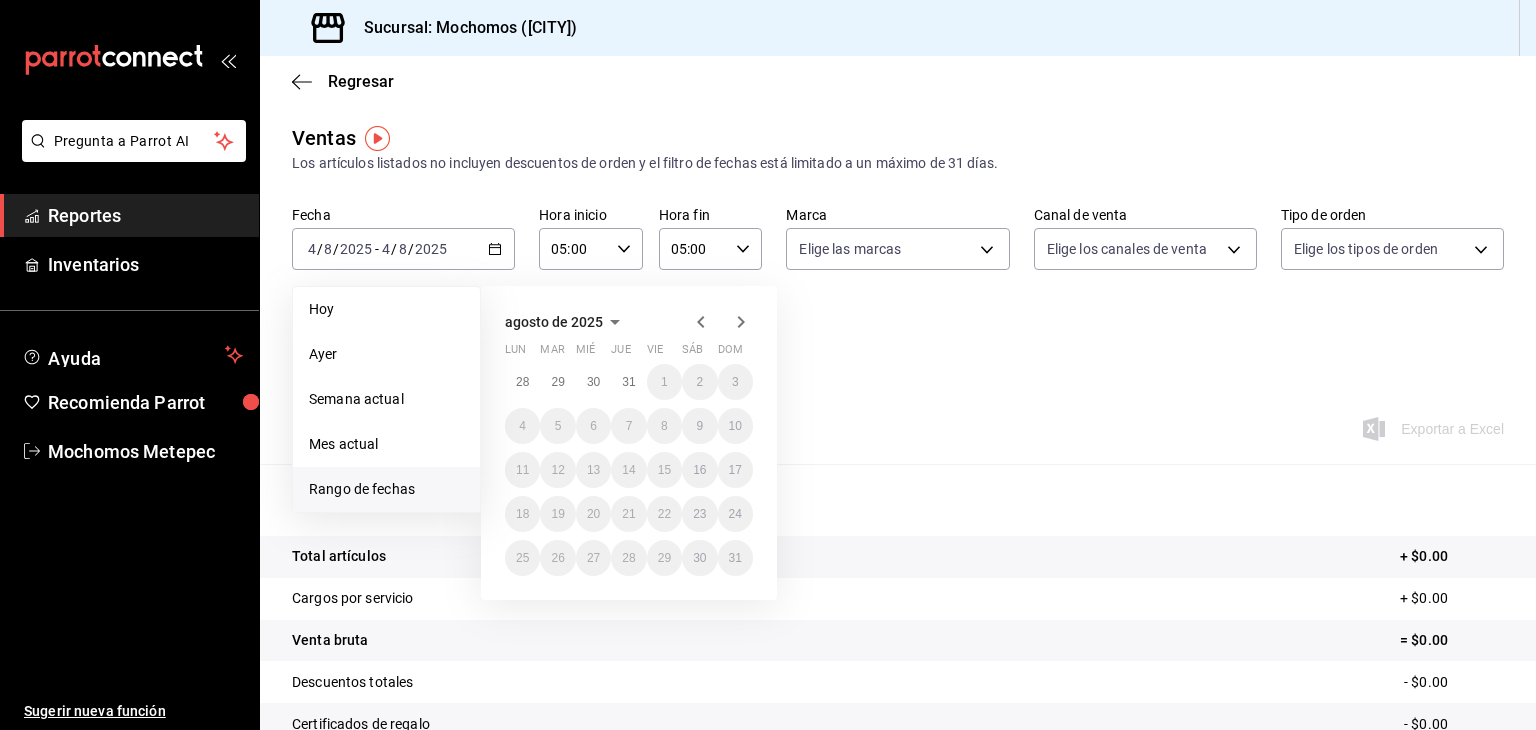 click 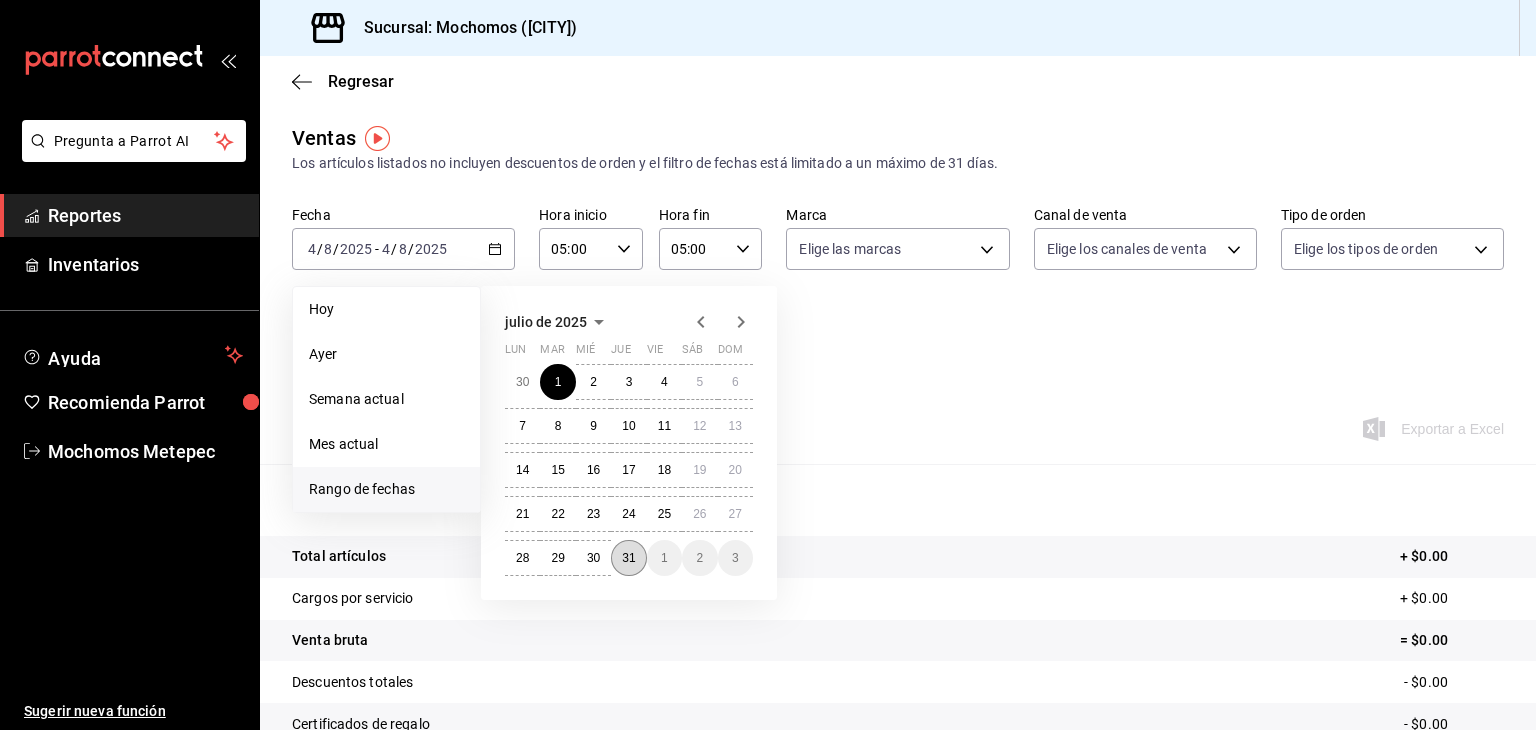 click on "31" at bounding box center [628, 558] 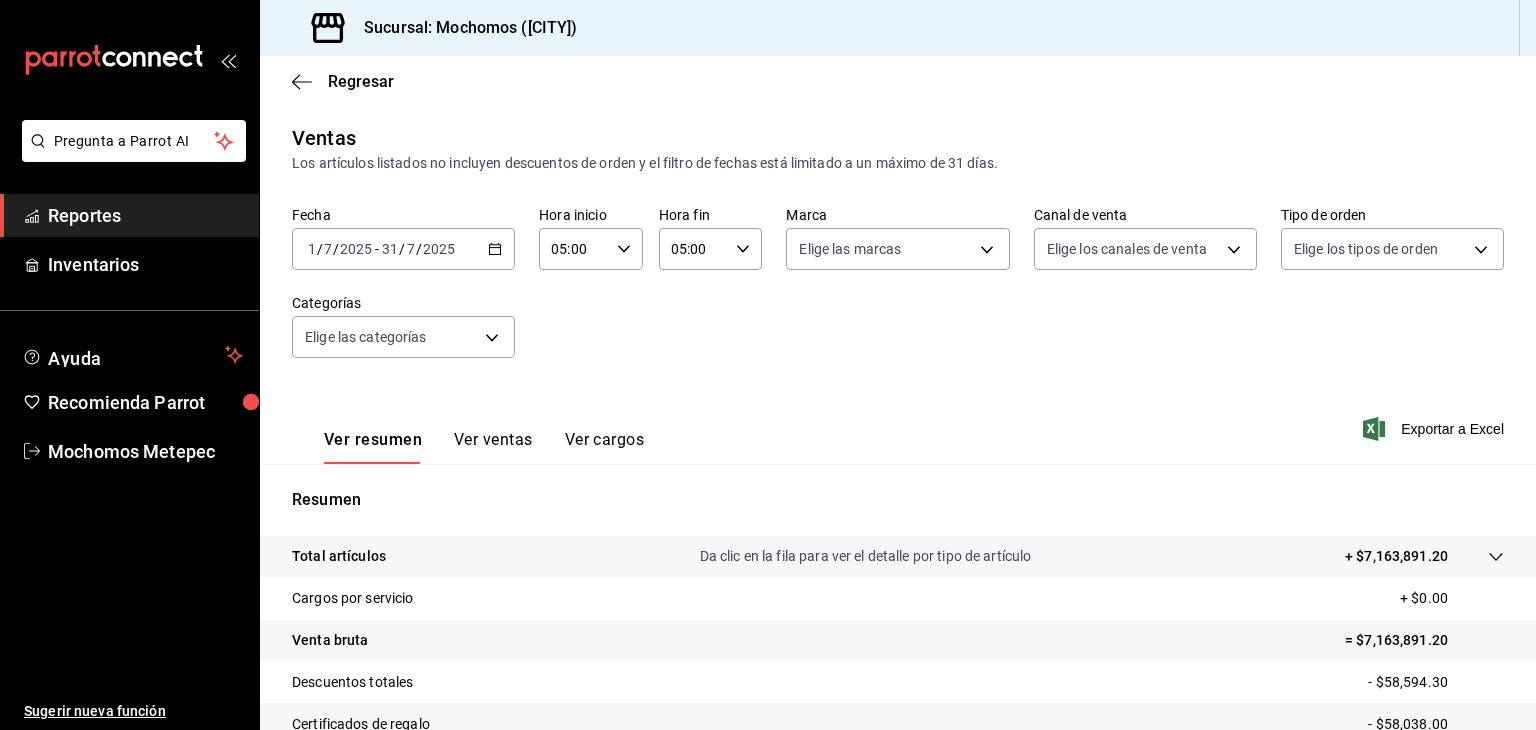 scroll, scrollTop: 228, scrollLeft: 0, axis: vertical 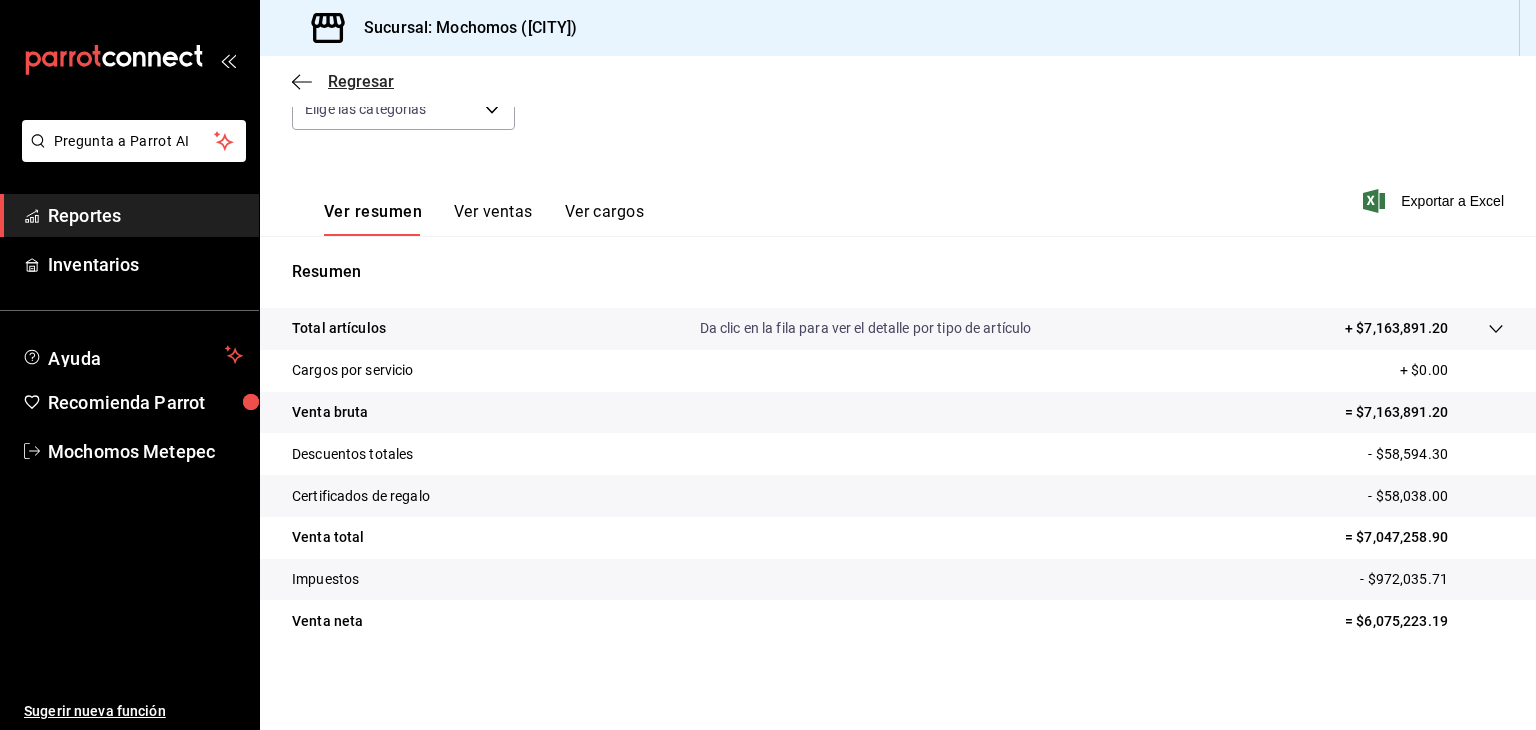 click 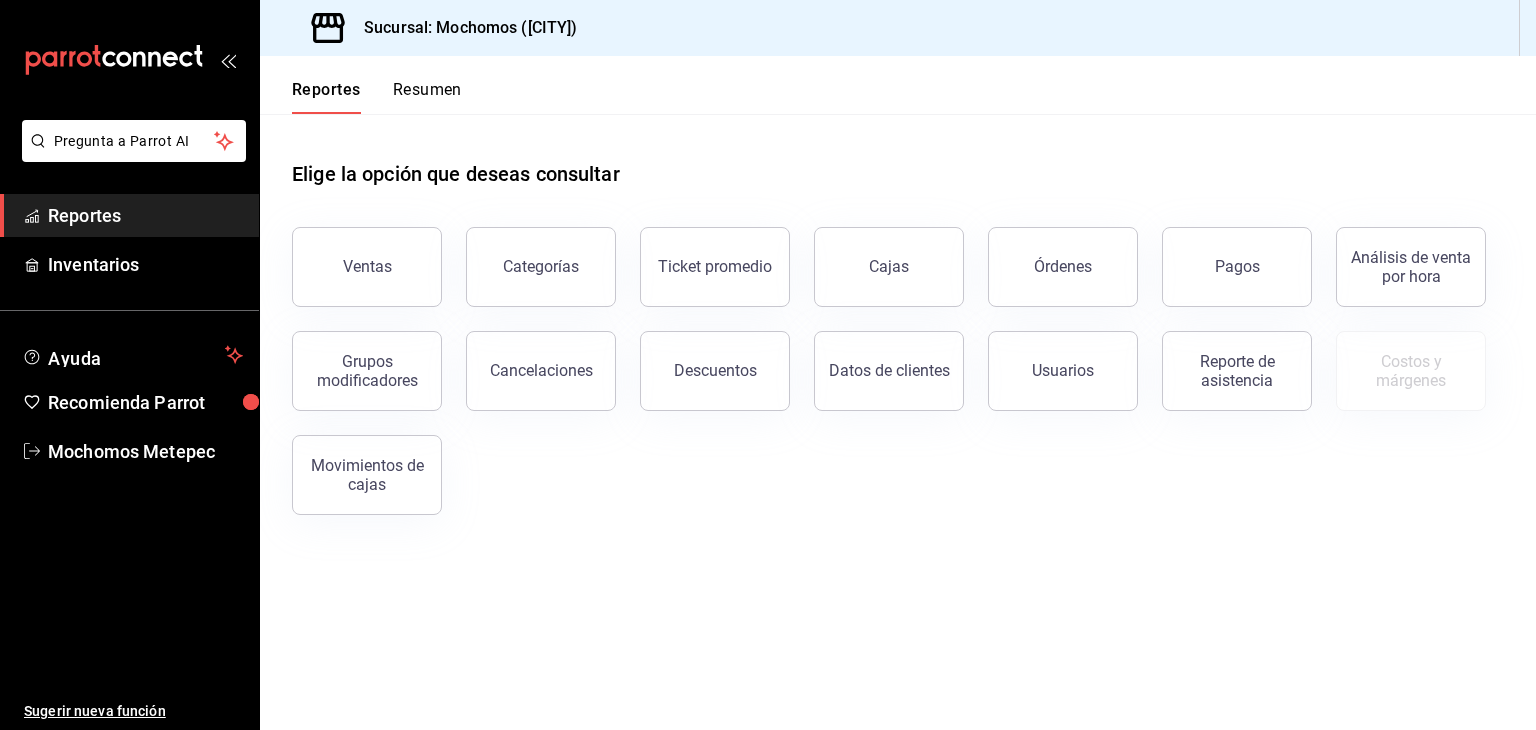 click on "Resumen" at bounding box center (427, 97) 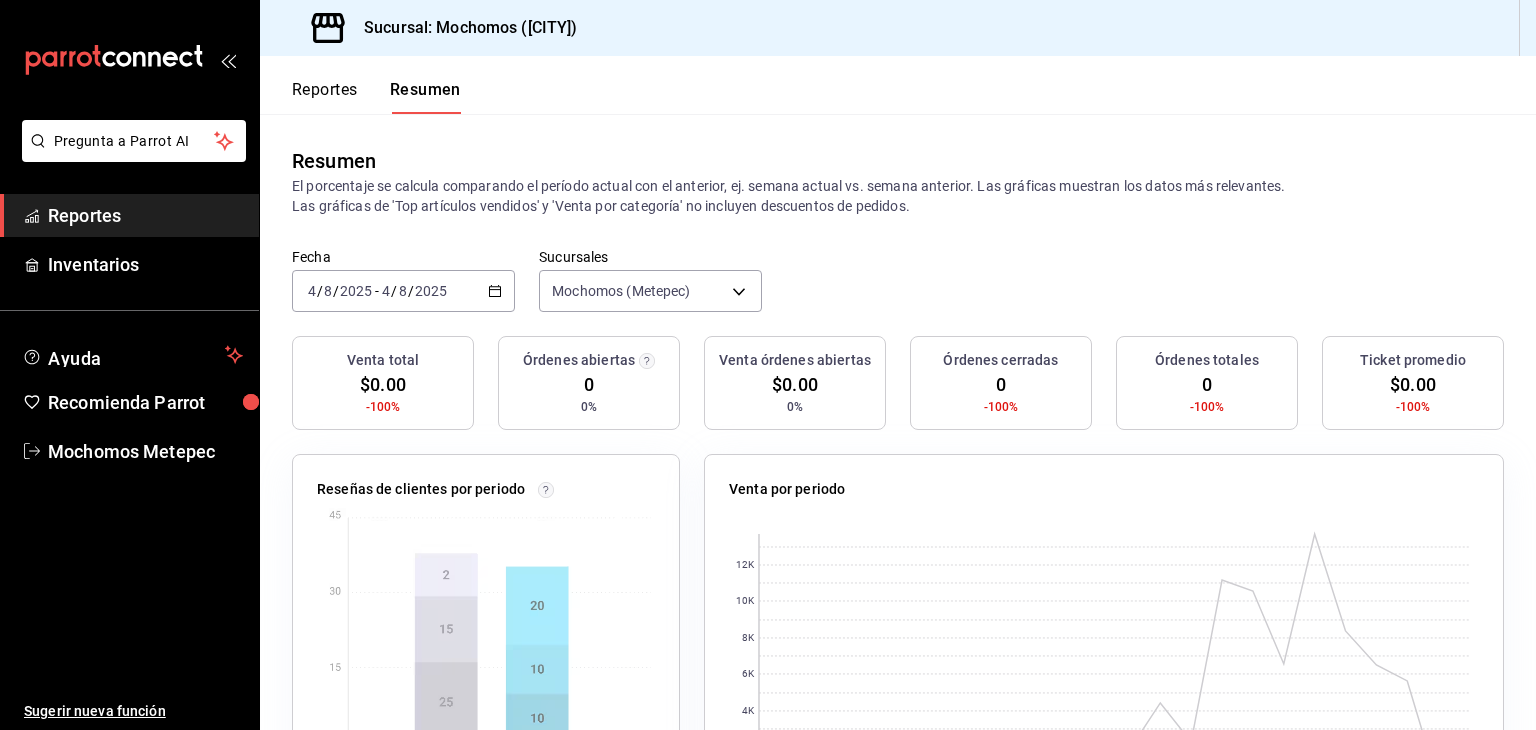 click on "Reportes" at bounding box center [325, 97] 